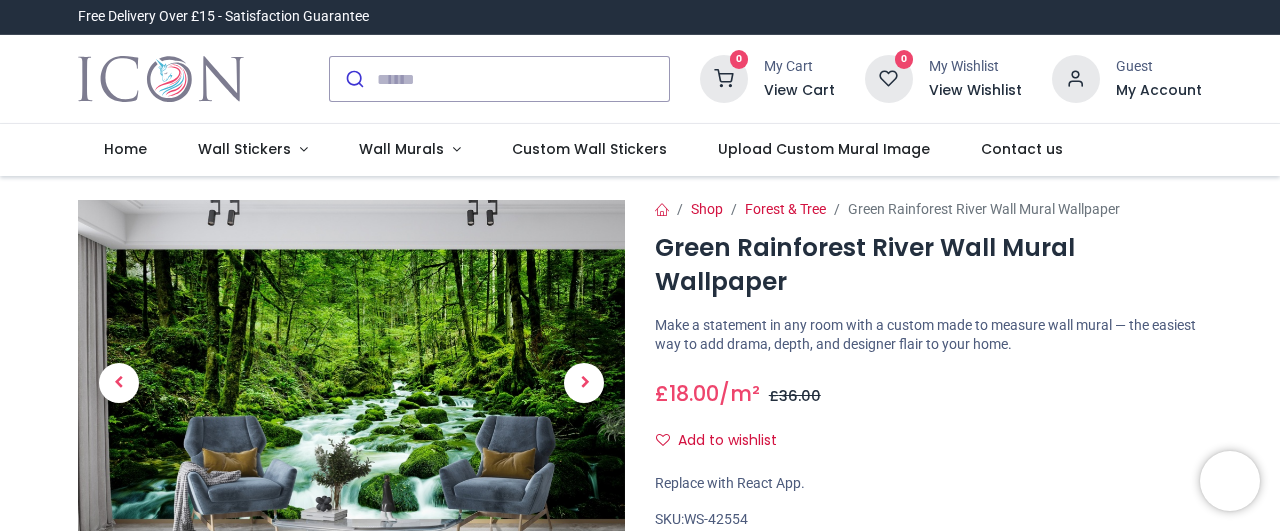 scroll, scrollTop: 0, scrollLeft: 0, axis: both 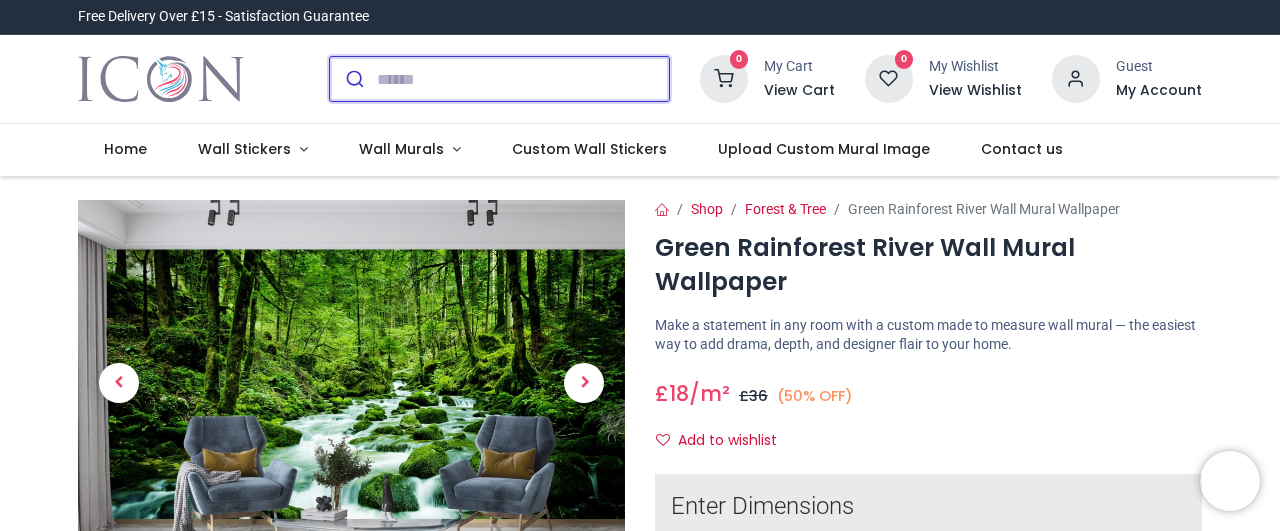 click at bounding box center [523, 79] 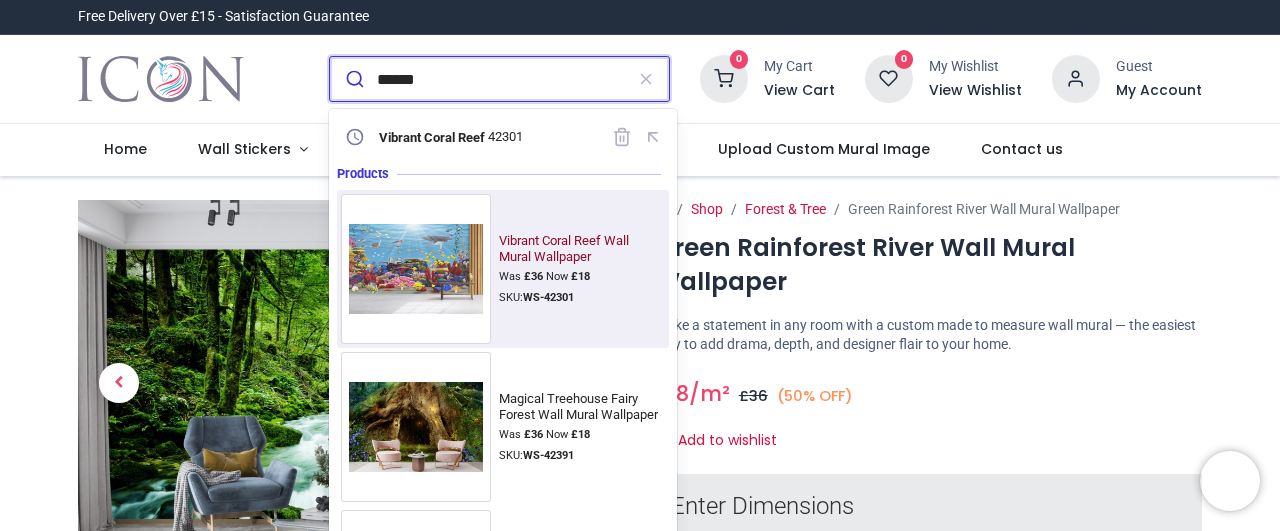 click at bounding box center [416, 269] 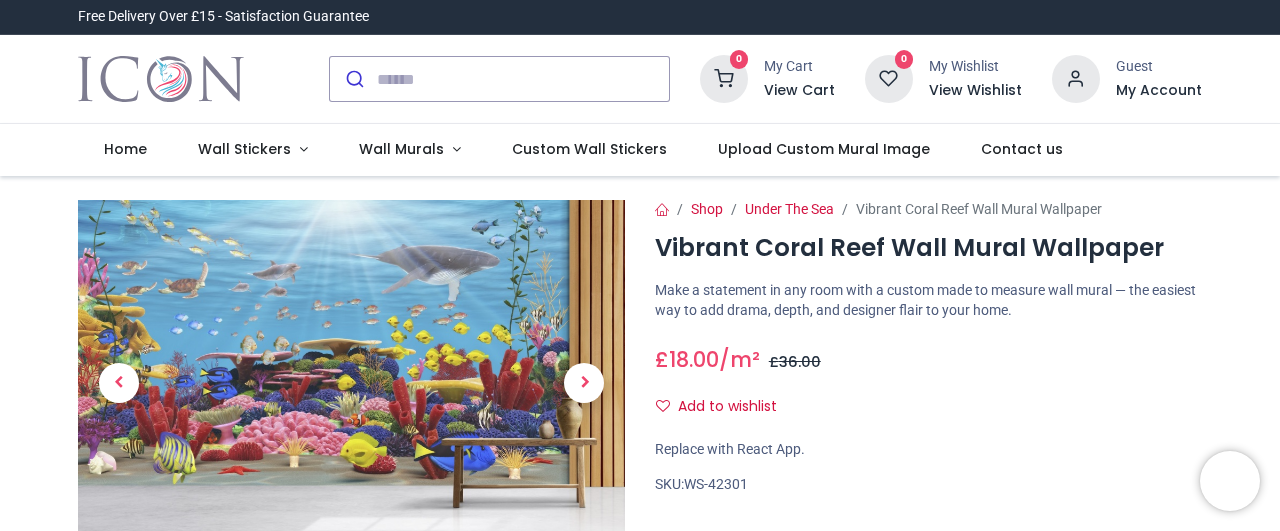 scroll, scrollTop: 0, scrollLeft: 0, axis: both 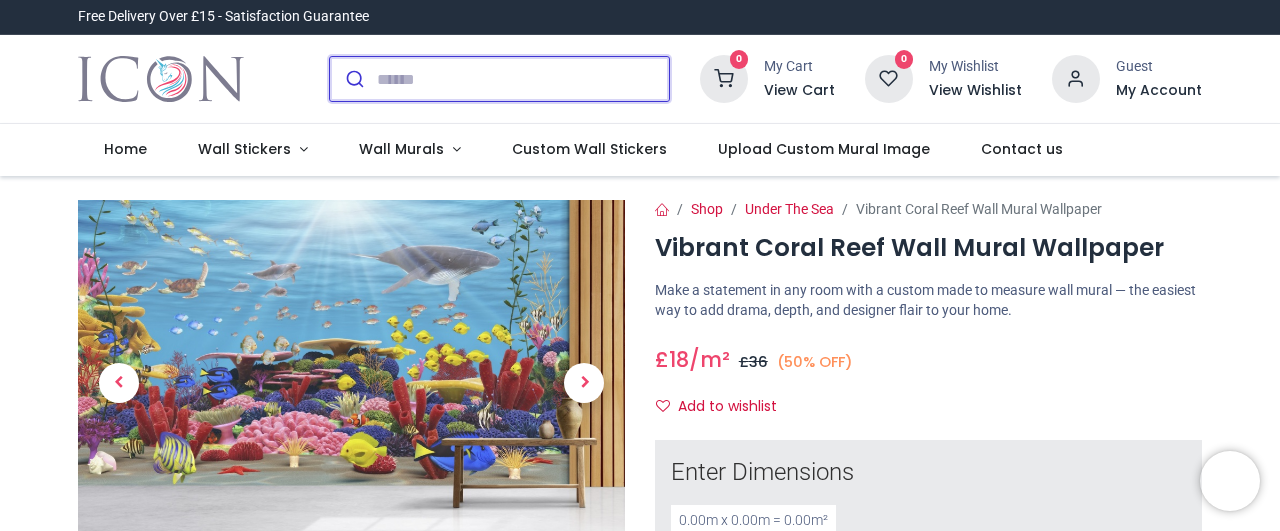click at bounding box center [523, 79] 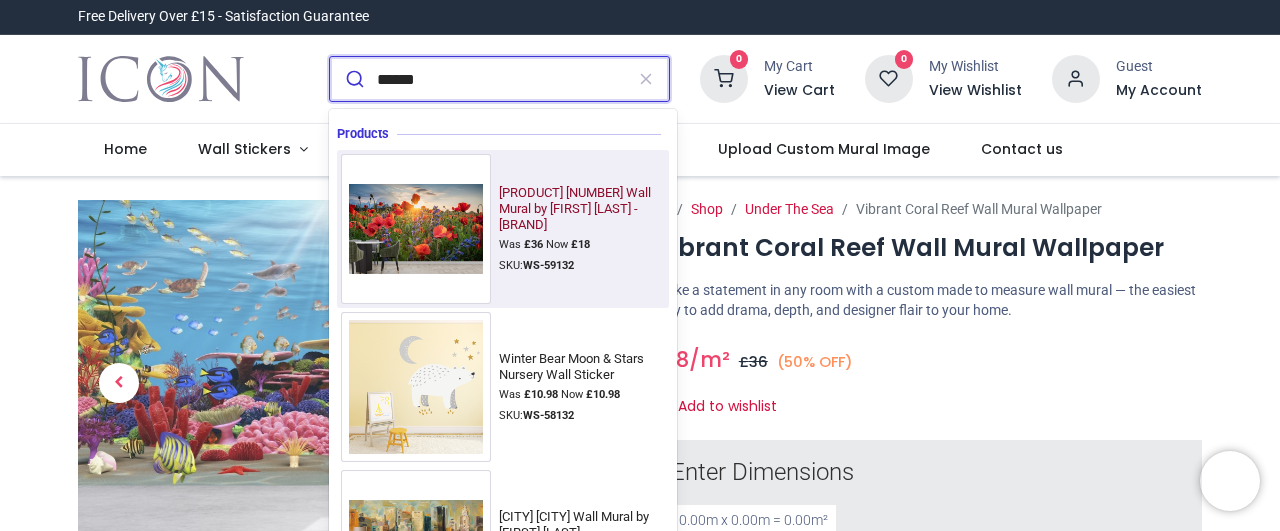 click at bounding box center [416, 229] 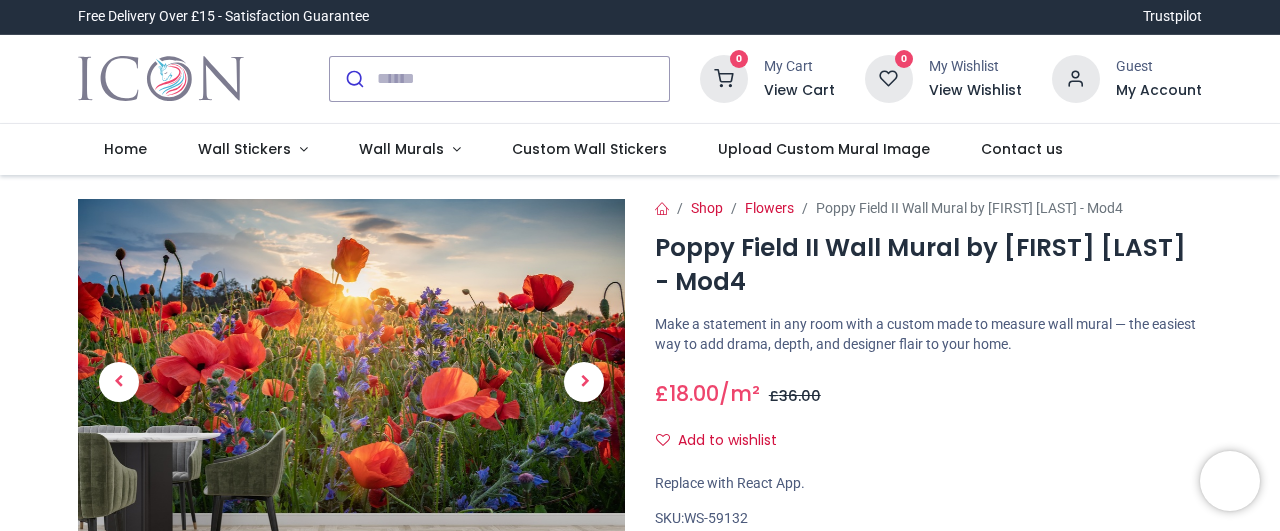 scroll, scrollTop: 0, scrollLeft: 0, axis: both 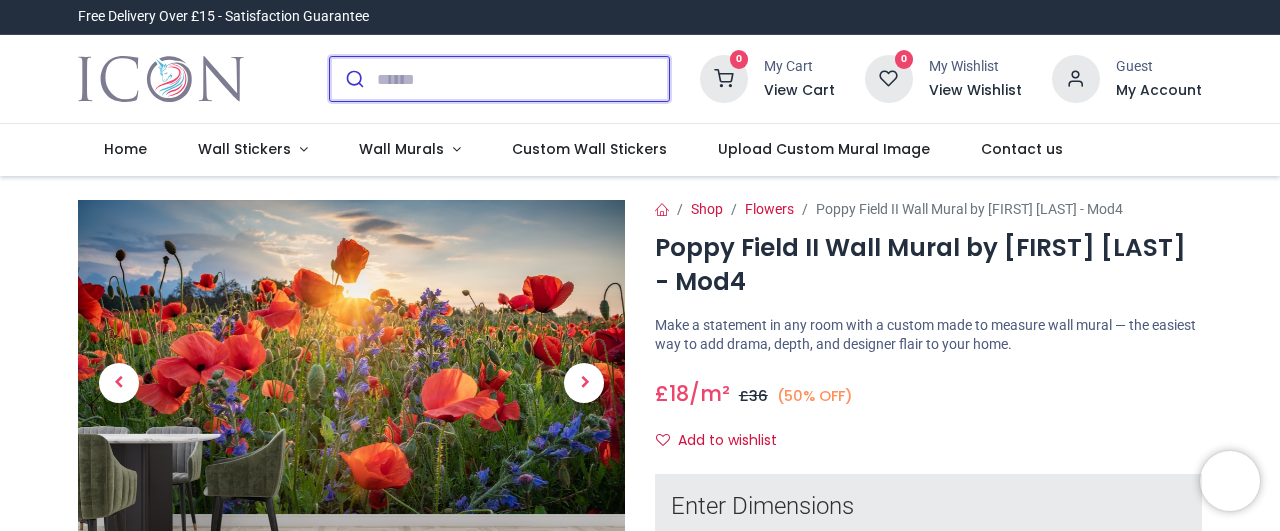 click at bounding box center (523, 79) 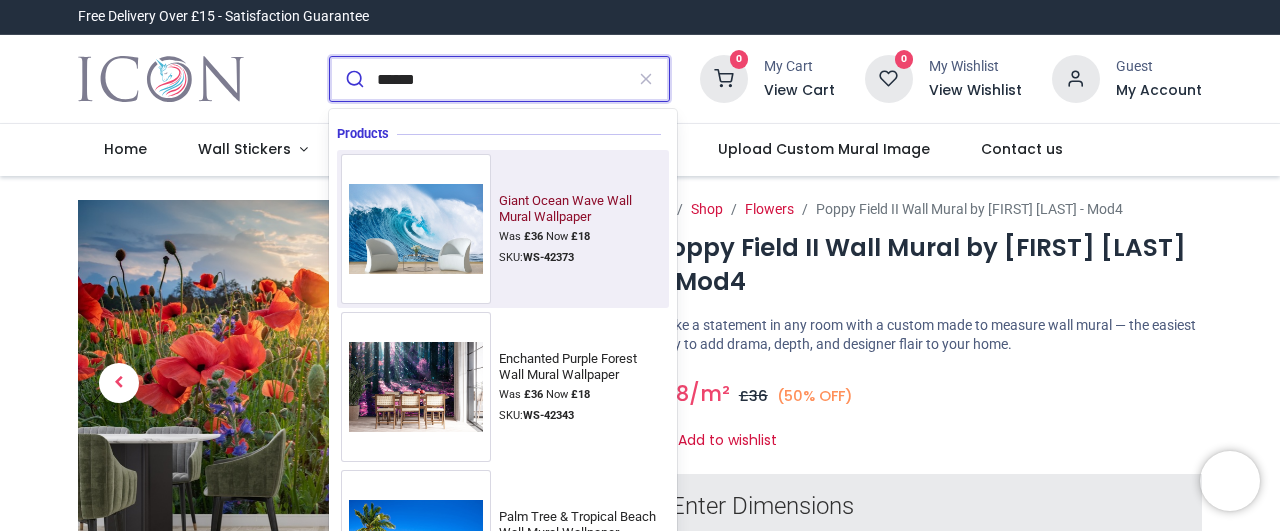 click at bounding box center (416, 229) 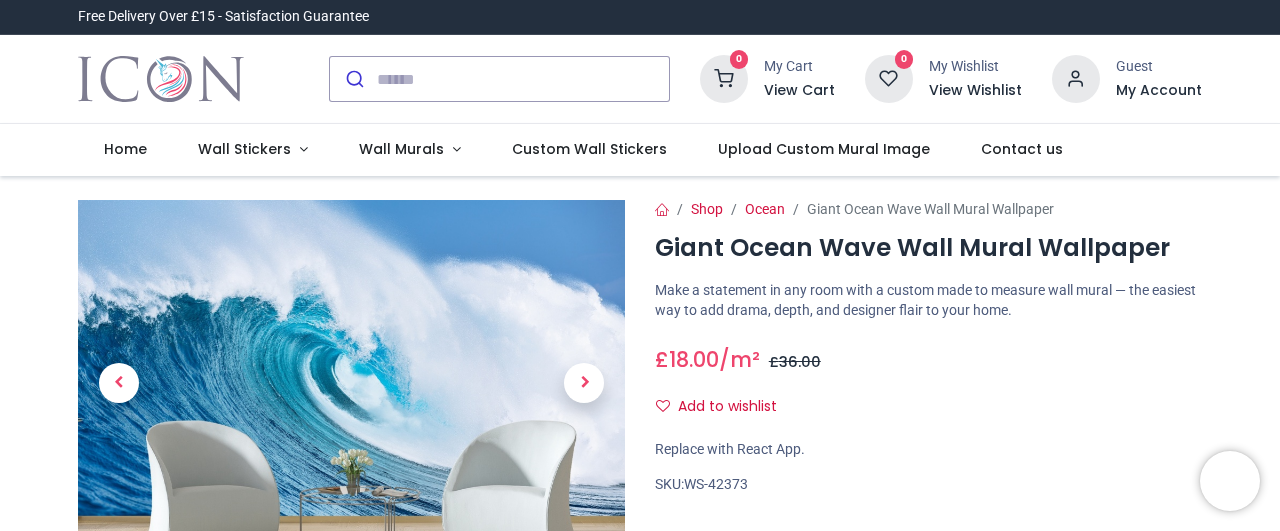 scroll, scrollTop: 0, scrollLeft: 0, axis: both 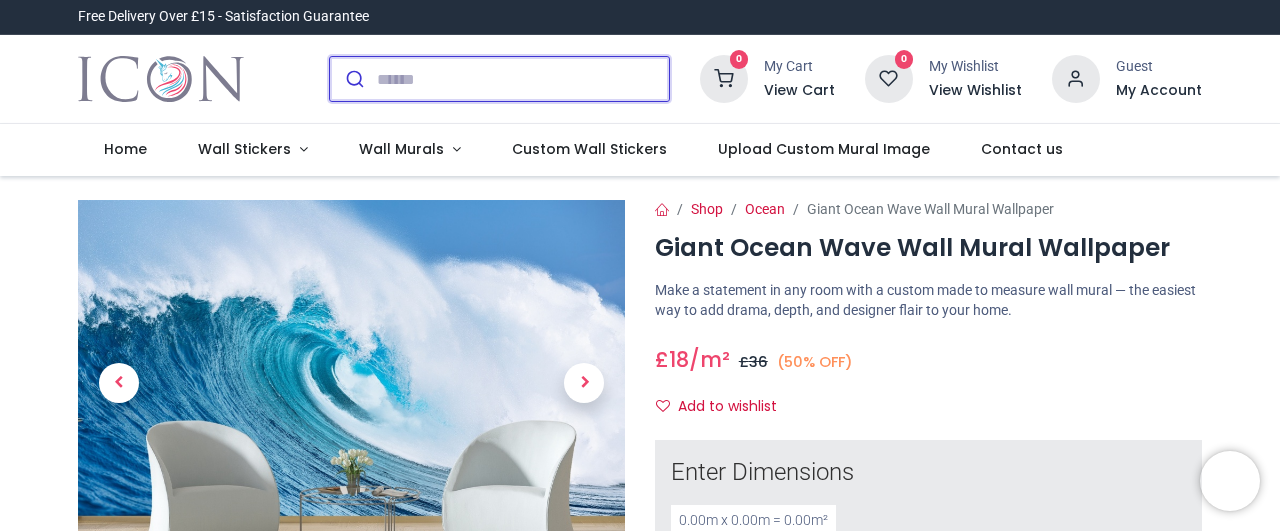 click at bounding box center (523, 79) 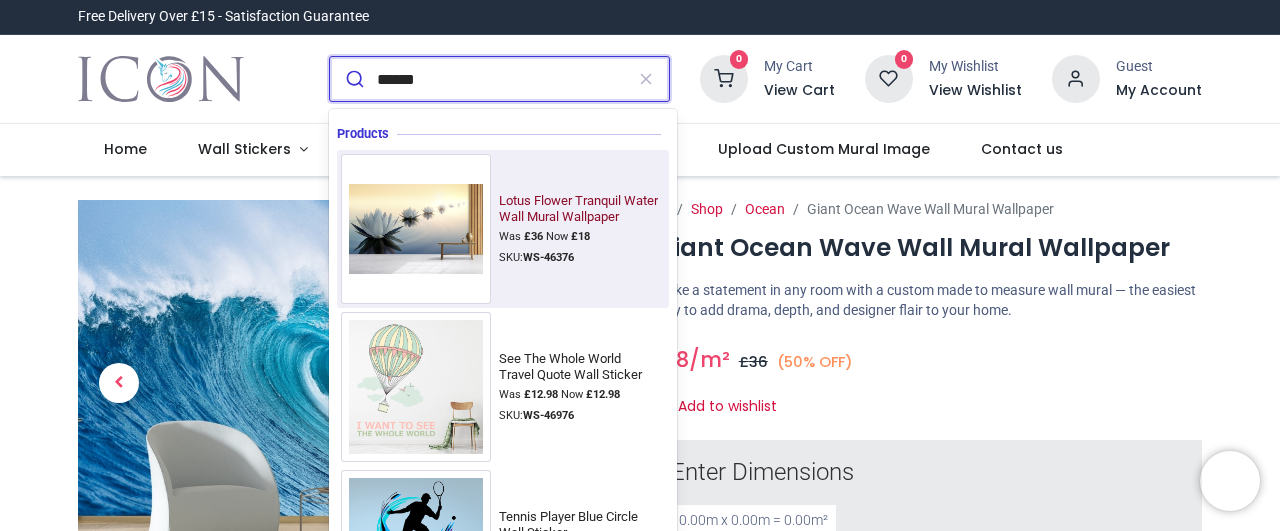 click at bounding box center (416, 229) 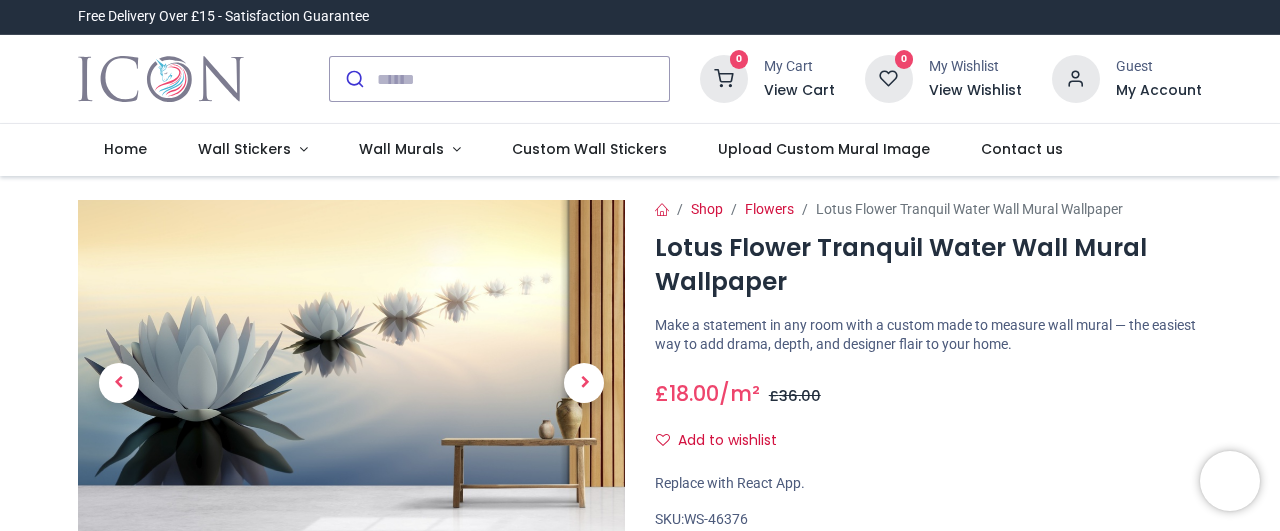 scroll, scrollTop: 0, scrollLeft: 0, axis: both 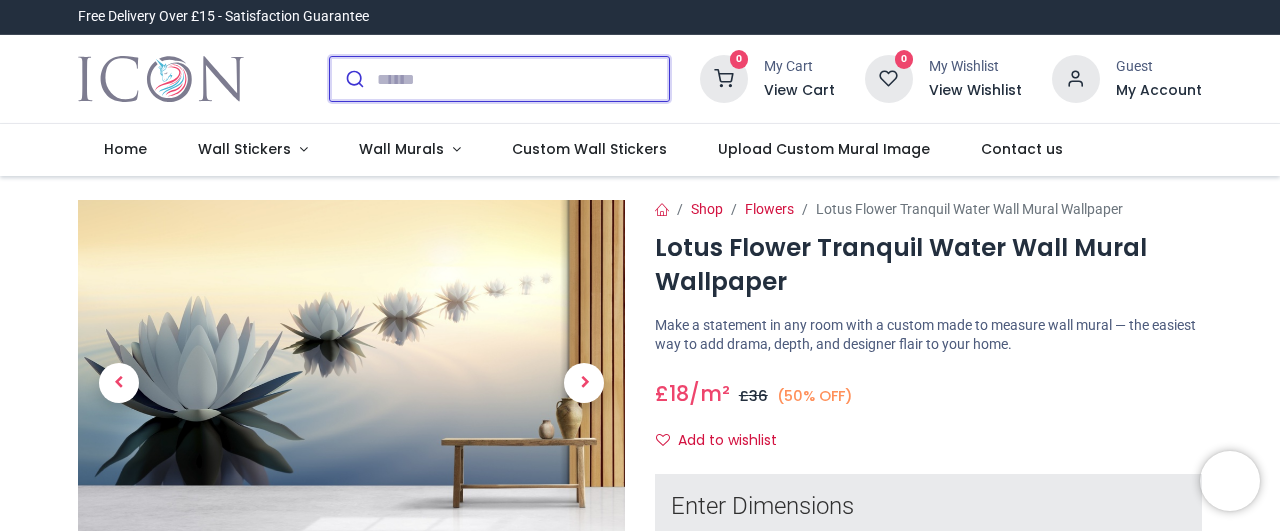 click at bounding box center [523, 79] 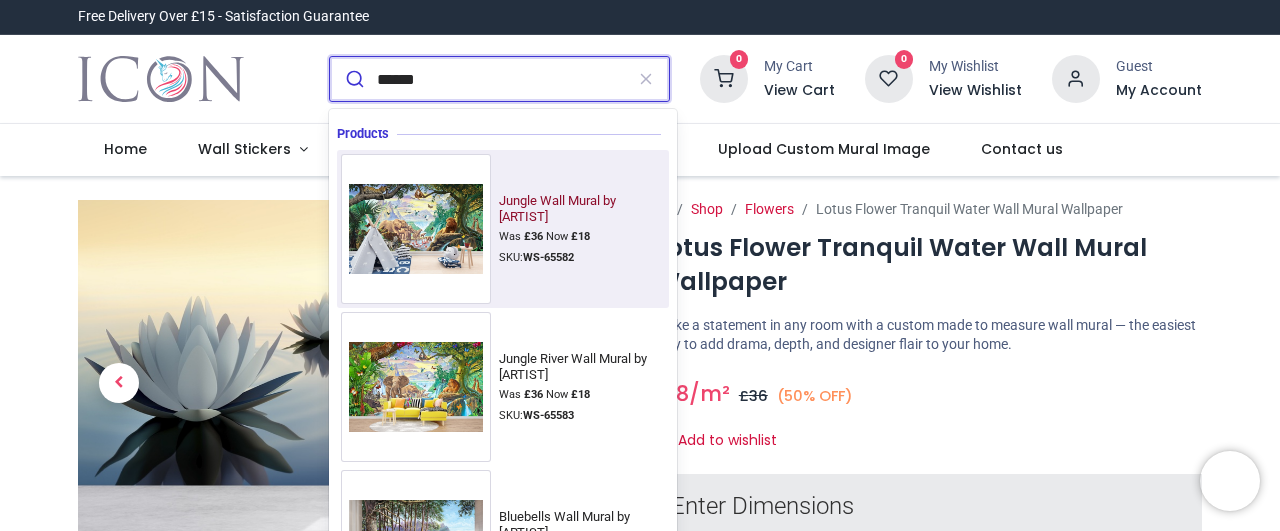 click at bounding box center (416, 229) 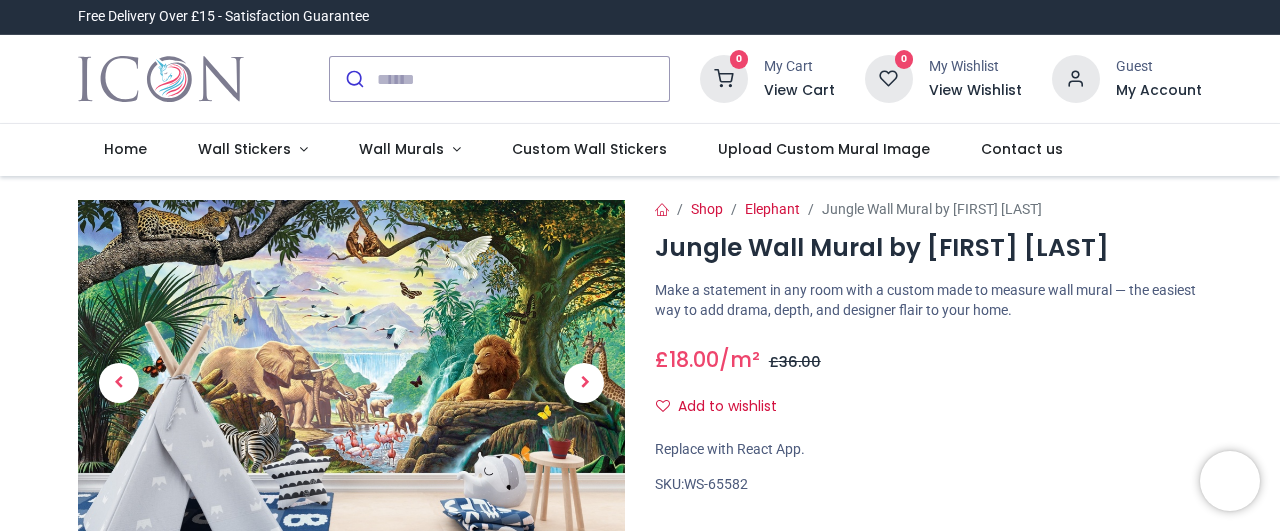 scroll, scrollTop: 0, scrollLeft: 0, axis: both 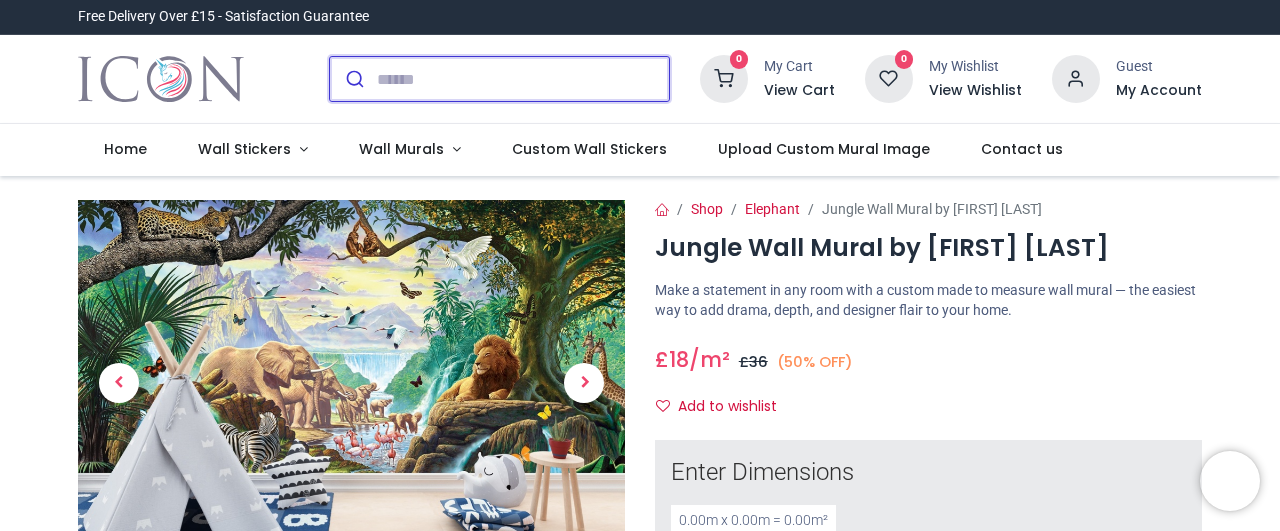 click at bounding box center [523, 79] 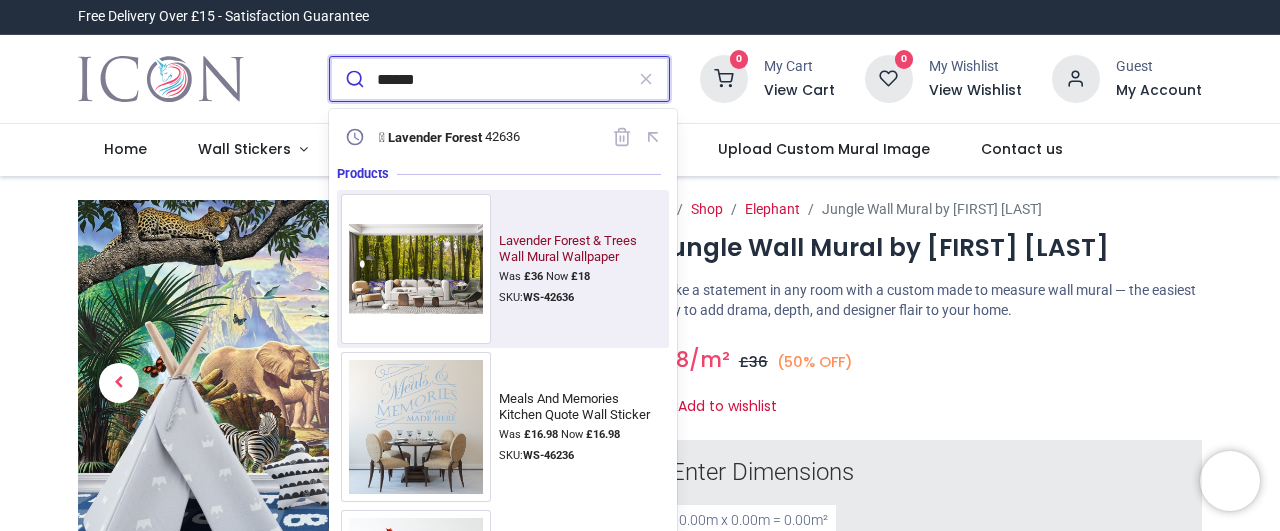 click at bounding box center (416, 269) 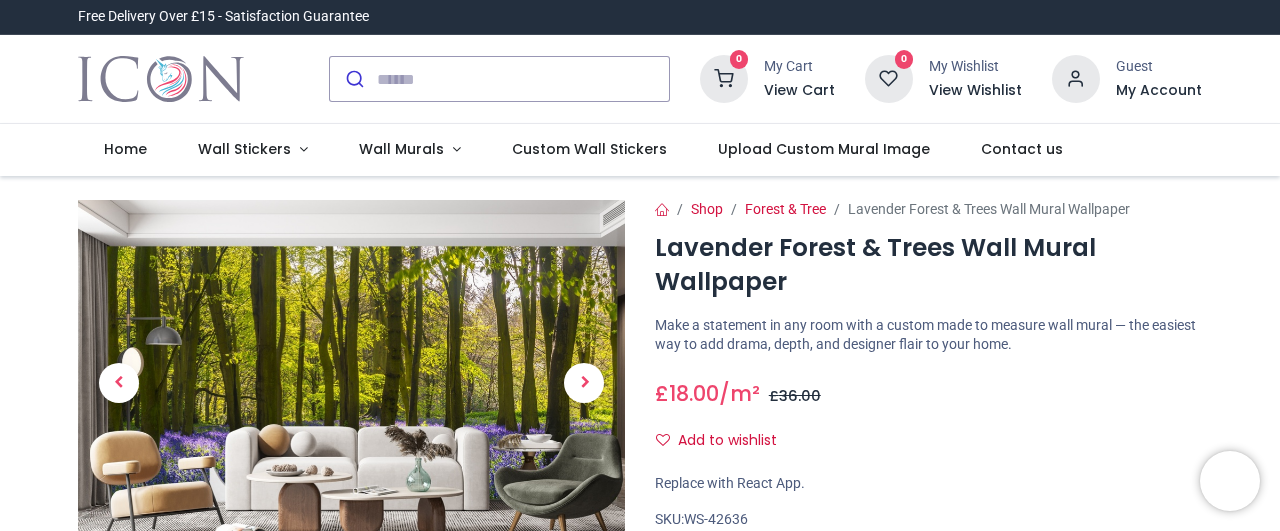 scroll, scrollTop: 0, scrollLeft: 0, axis: both 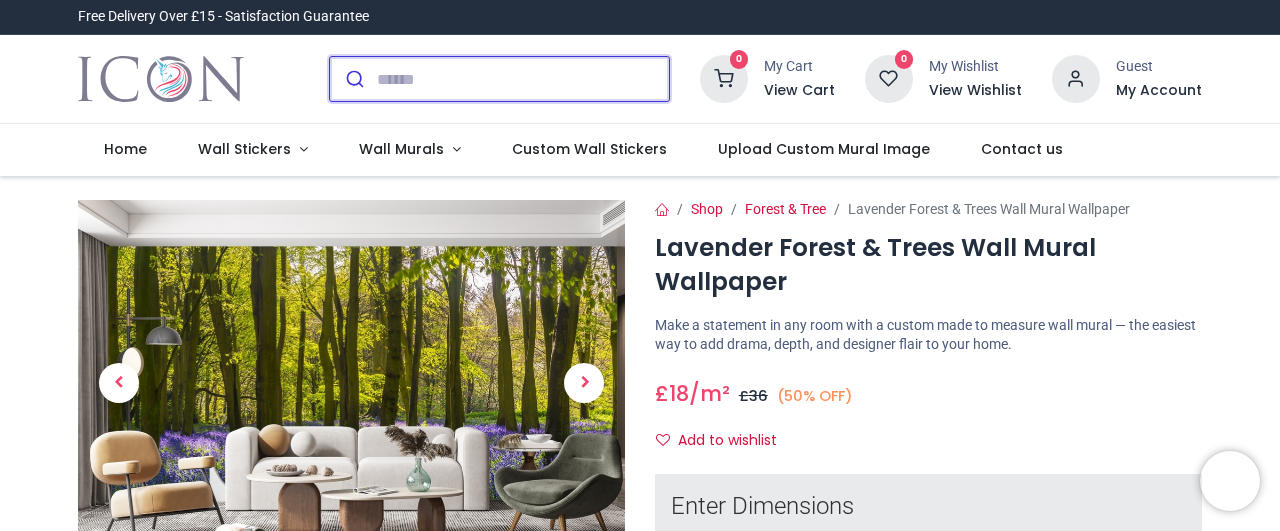 click at bounding box center (523, 79) 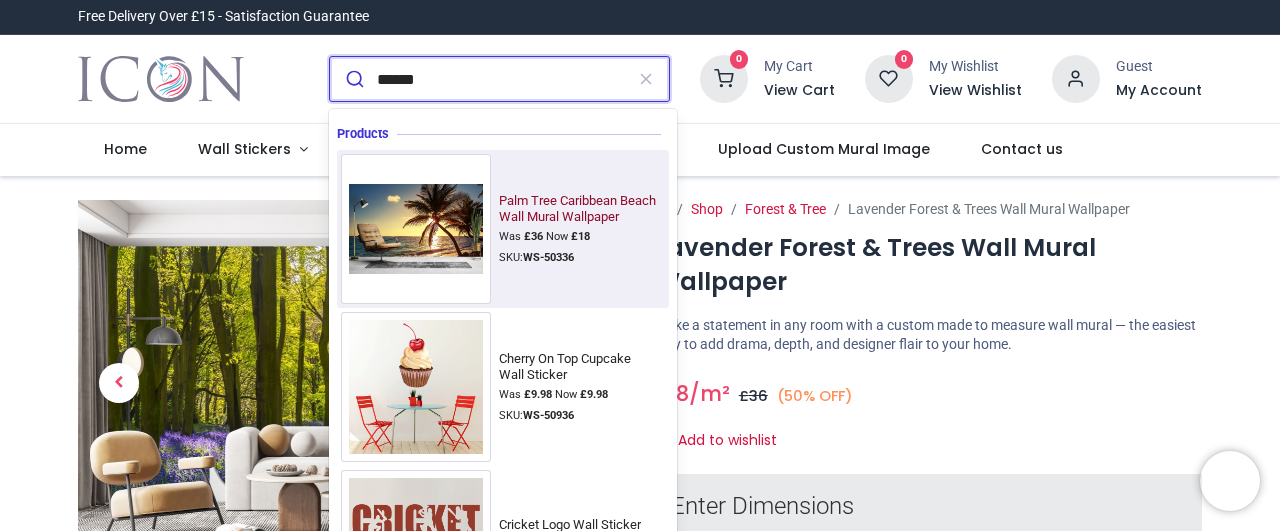 click at bounding box center [416, 229] 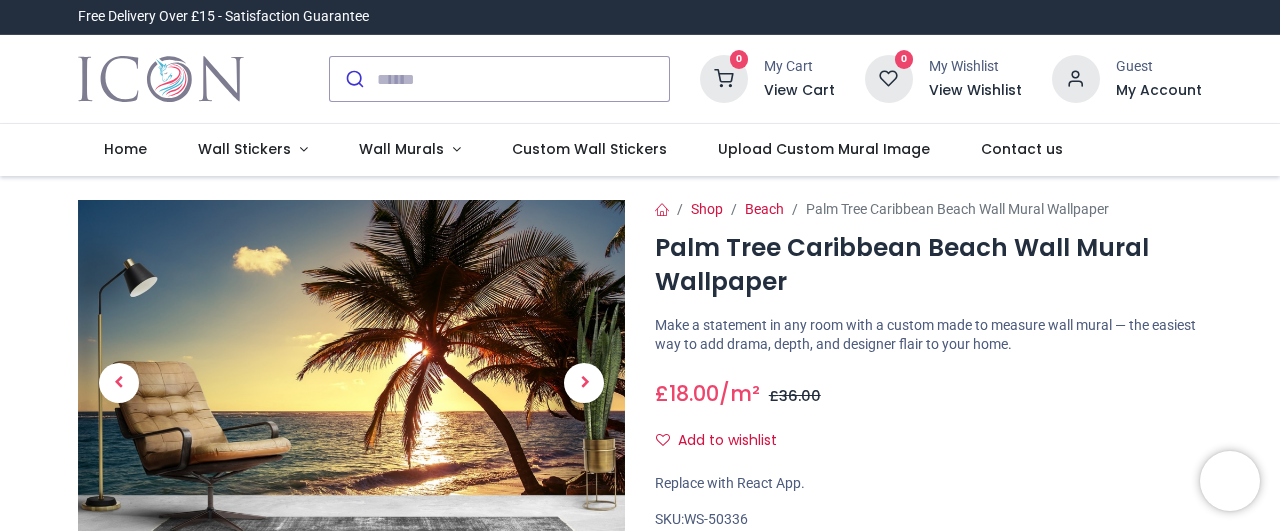 scroll, scrollTop: 0, scrollLeft: 0, axis: both 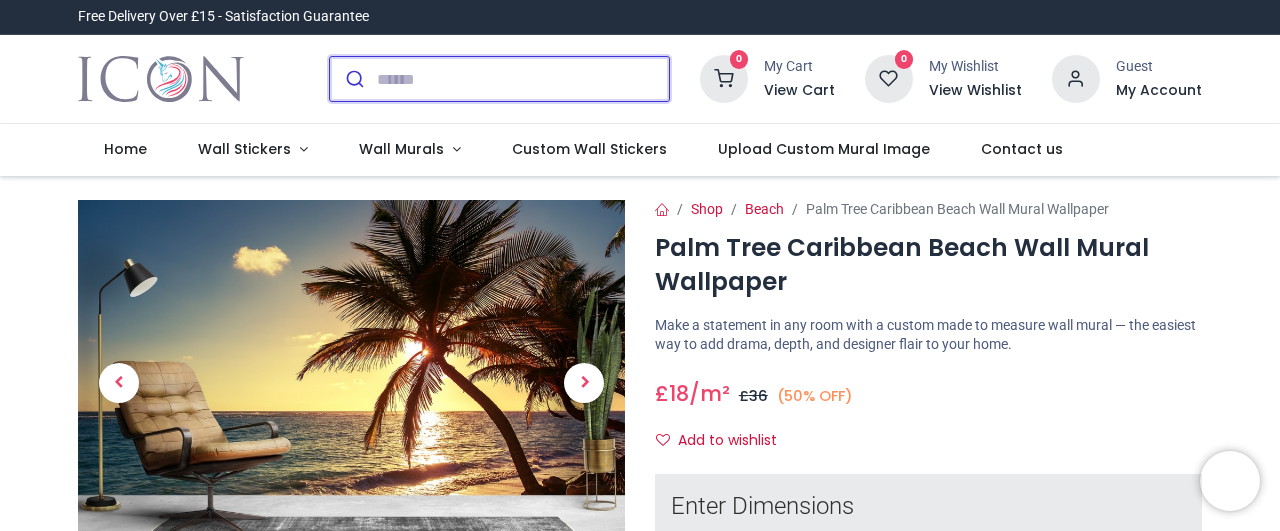 click at bounding box center (523, 79) 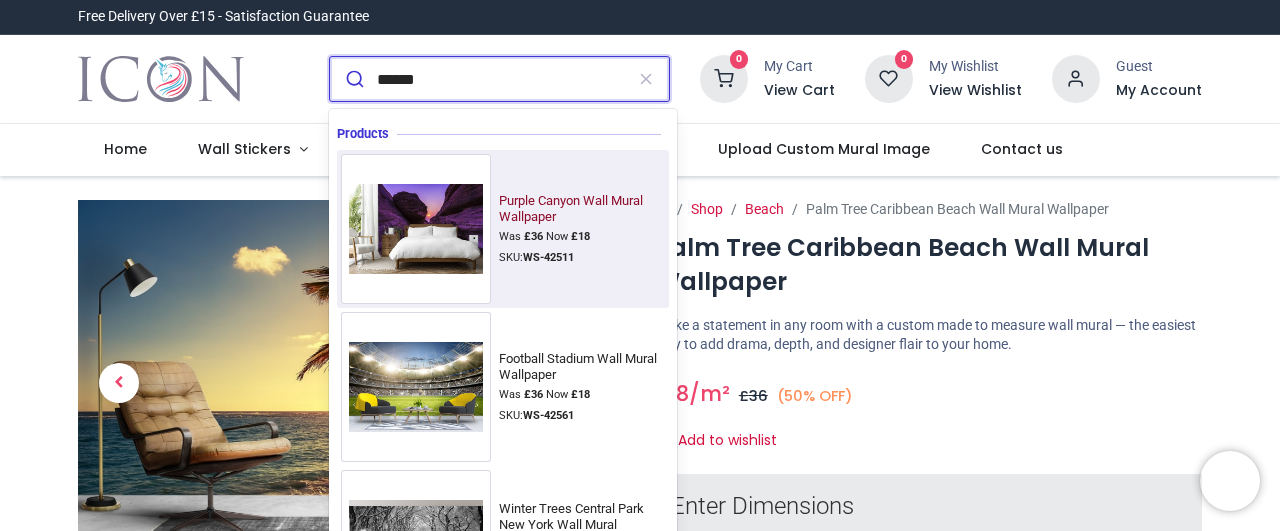click at bounding box center [416, 229] 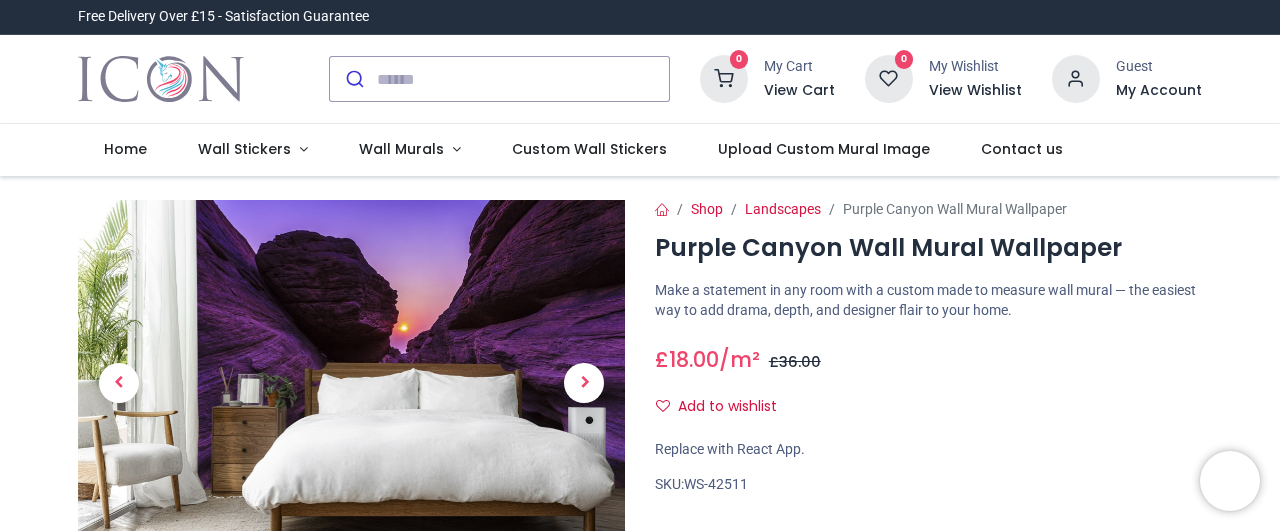 scroll, scrollTop: 0, scrollLeft: 0, axis: both 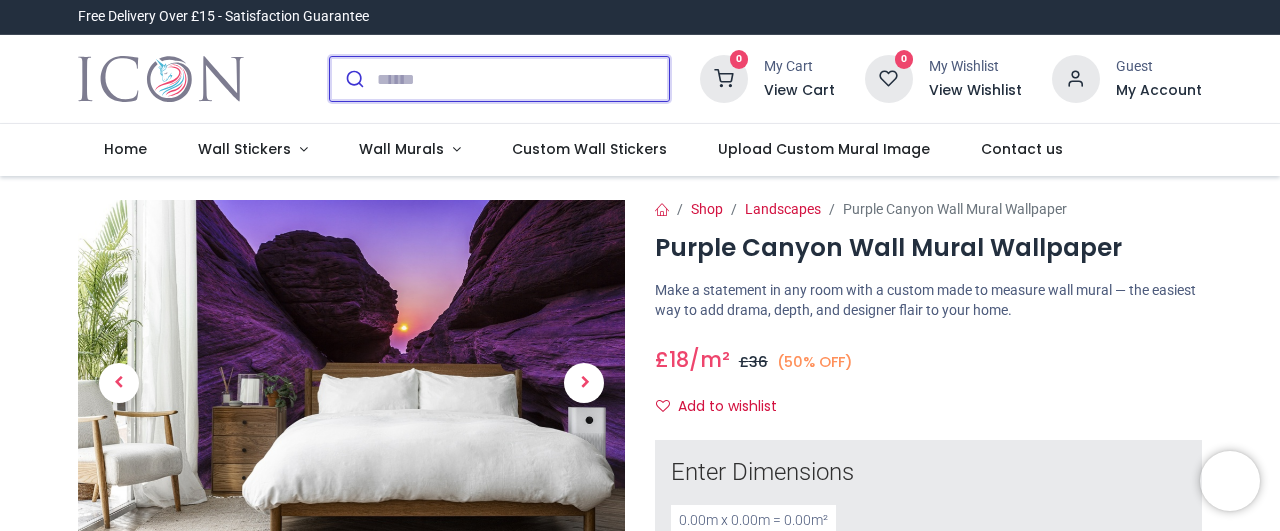 click at bounding box center [523, 79] 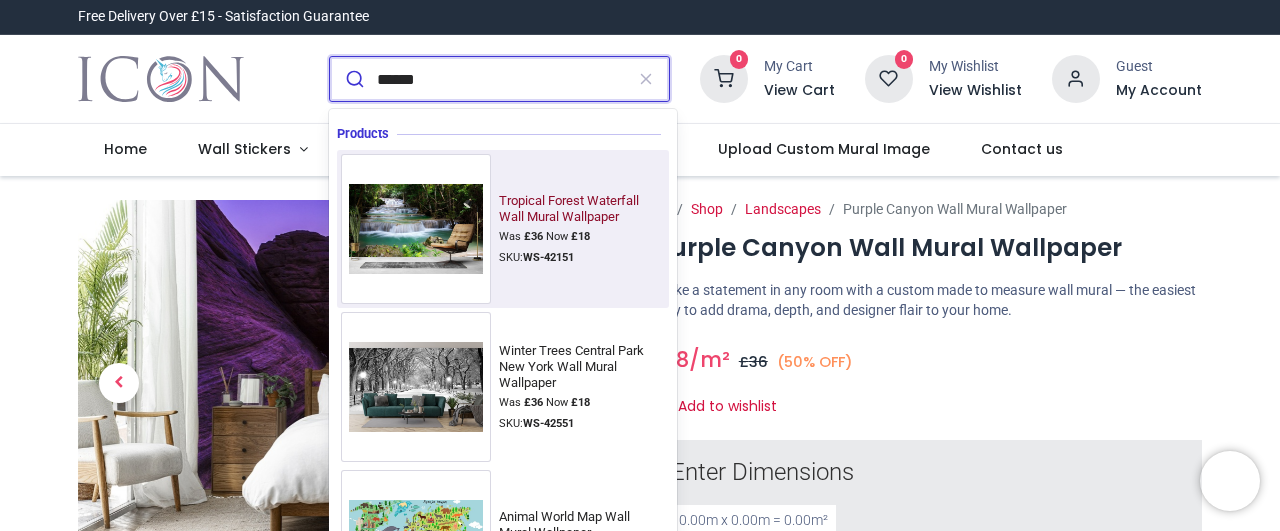click at bounding box center [416, 229] 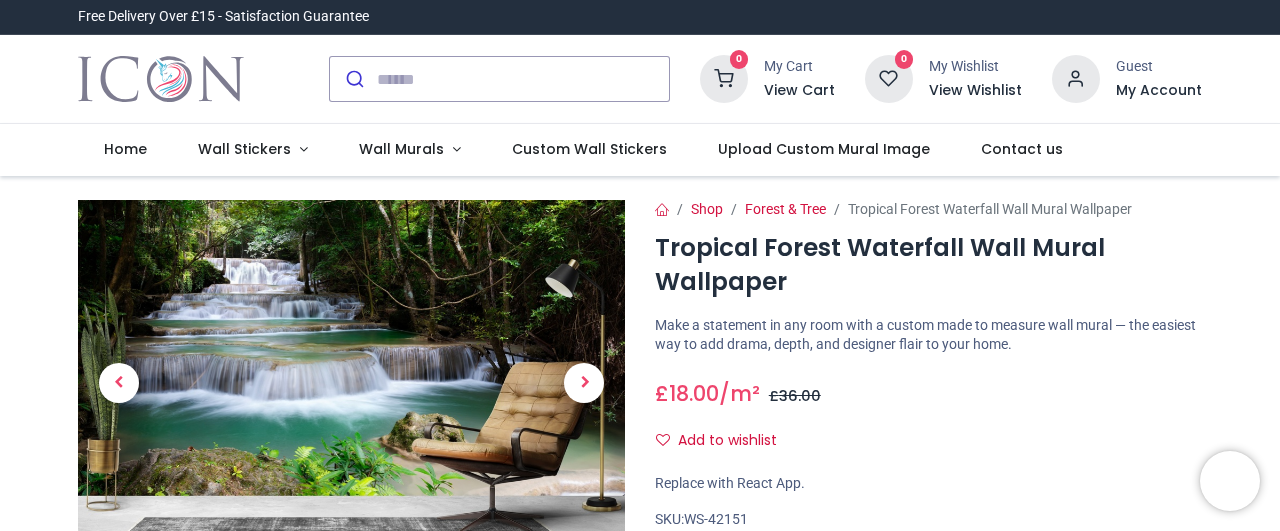 scroll, scrollTop: 0, scrollLeft: 0, axis: both 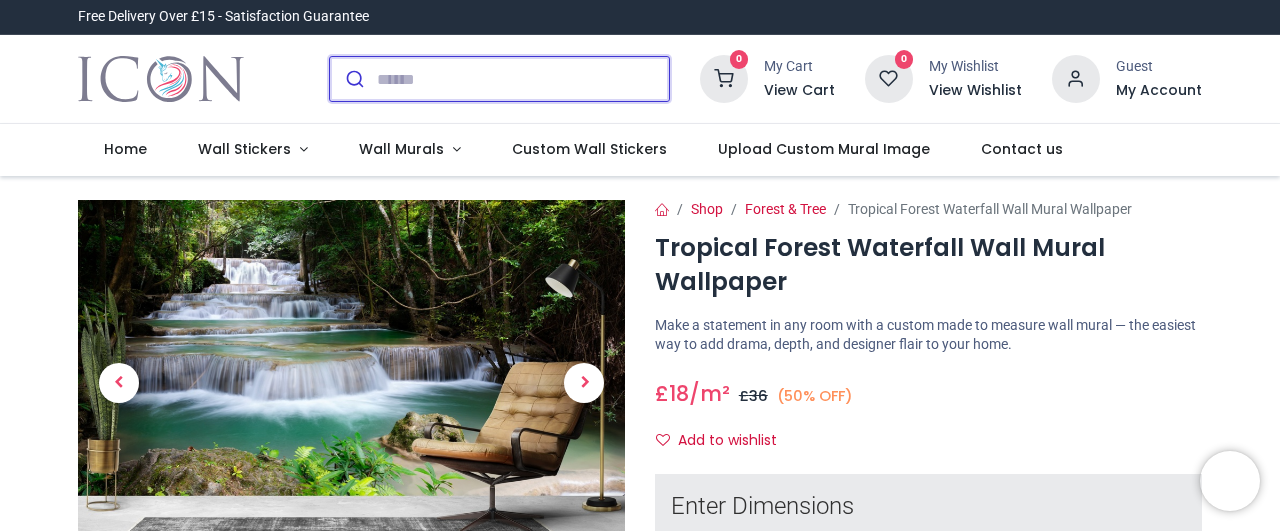 click at bounding box center (523, 79) 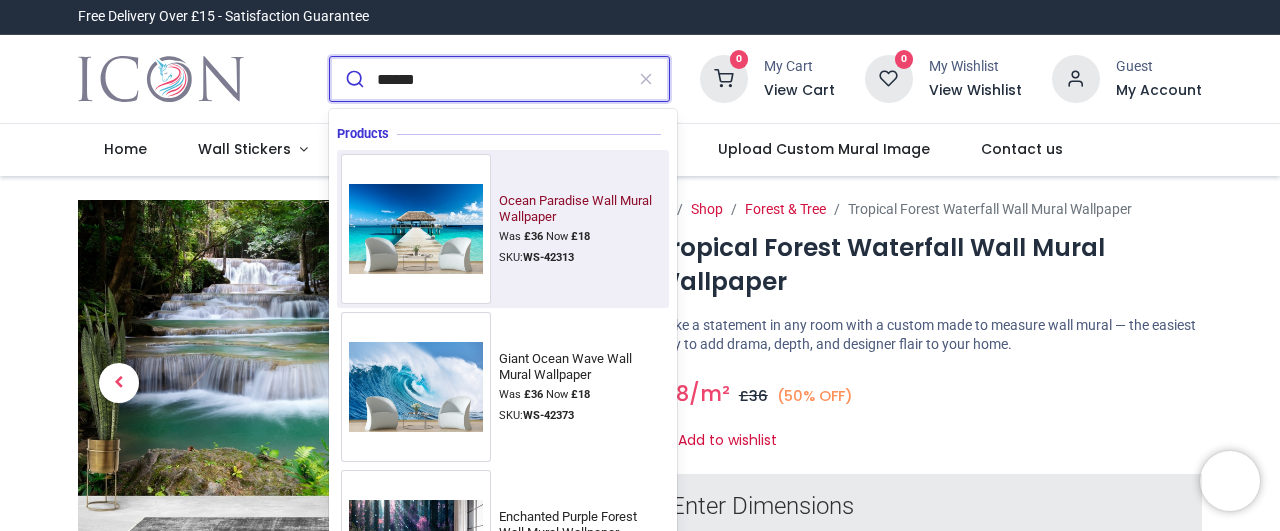click at bounding box center (416, 229) 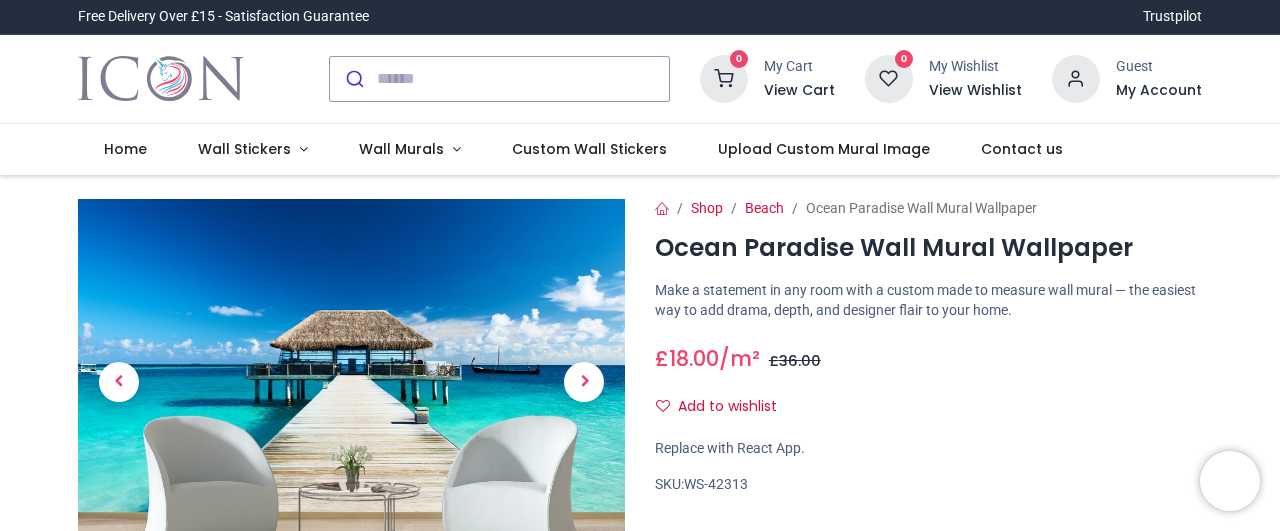 scroll, scrollTop: 0, scrollLeft: 0, axis: both 